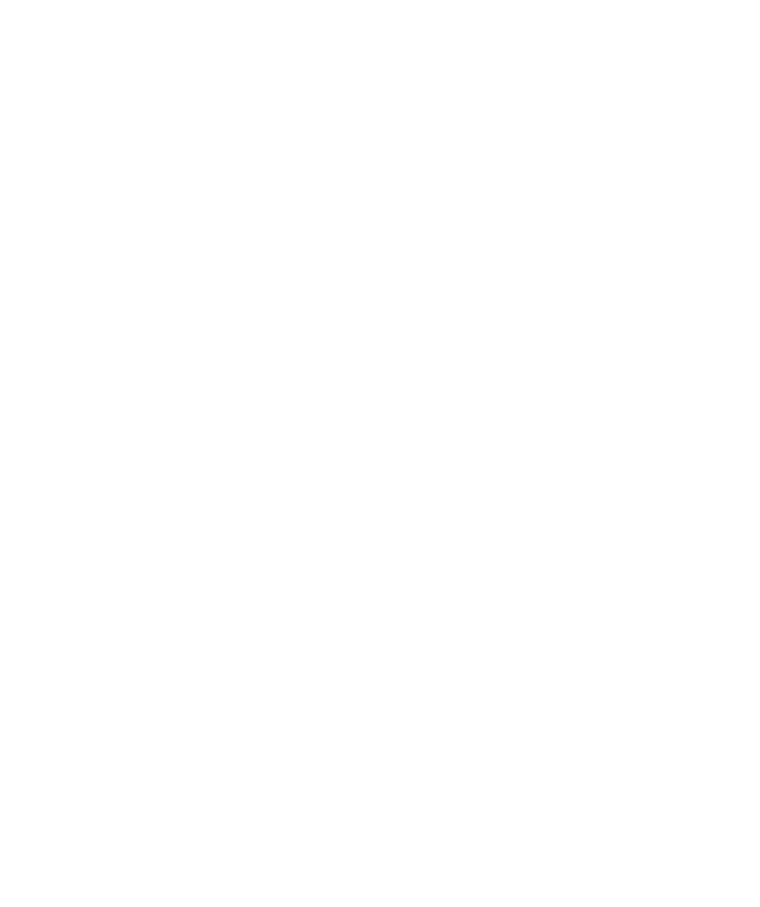 scroll, scrollTop: 0, scrollLeft: 0, axis: both 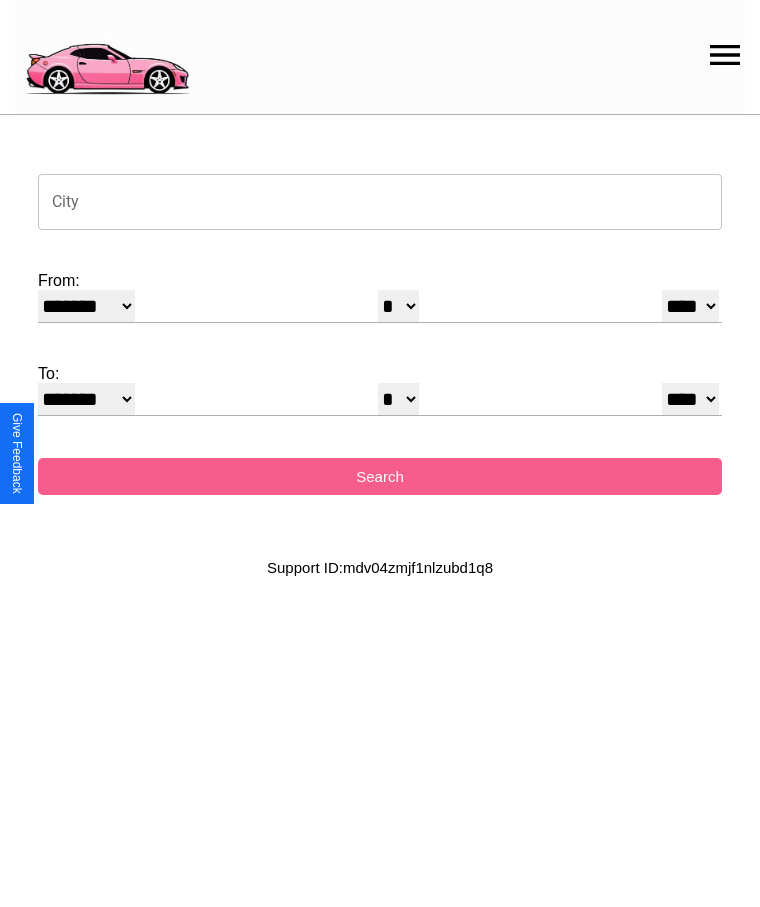 click 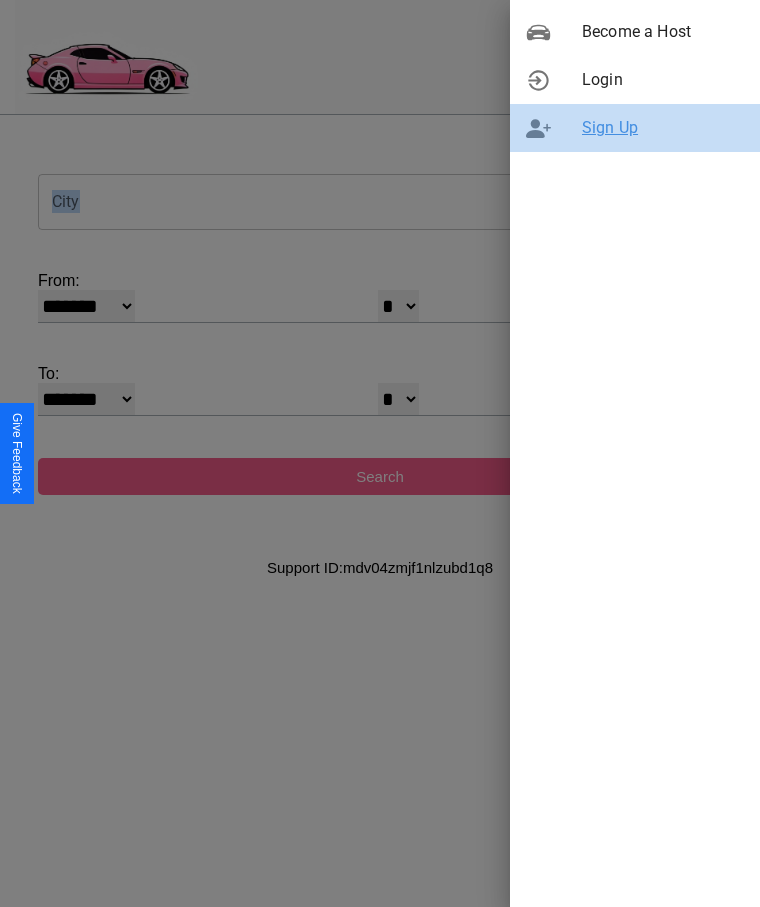 click on "Sign Up" at bounding box center [663, 128] 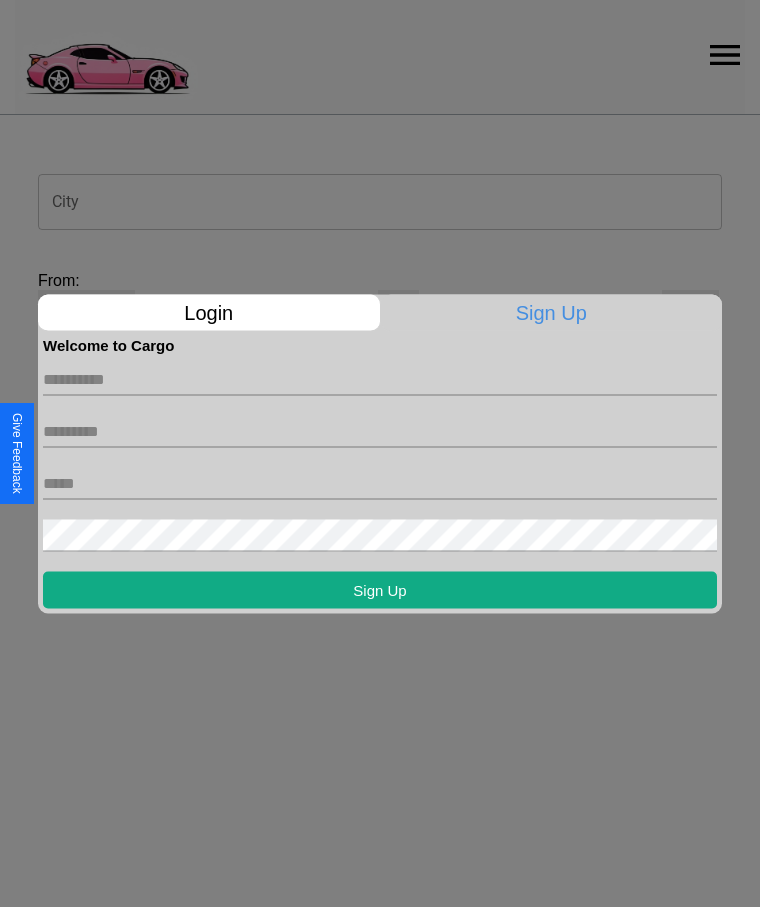 click at bounding box center [380, 379] 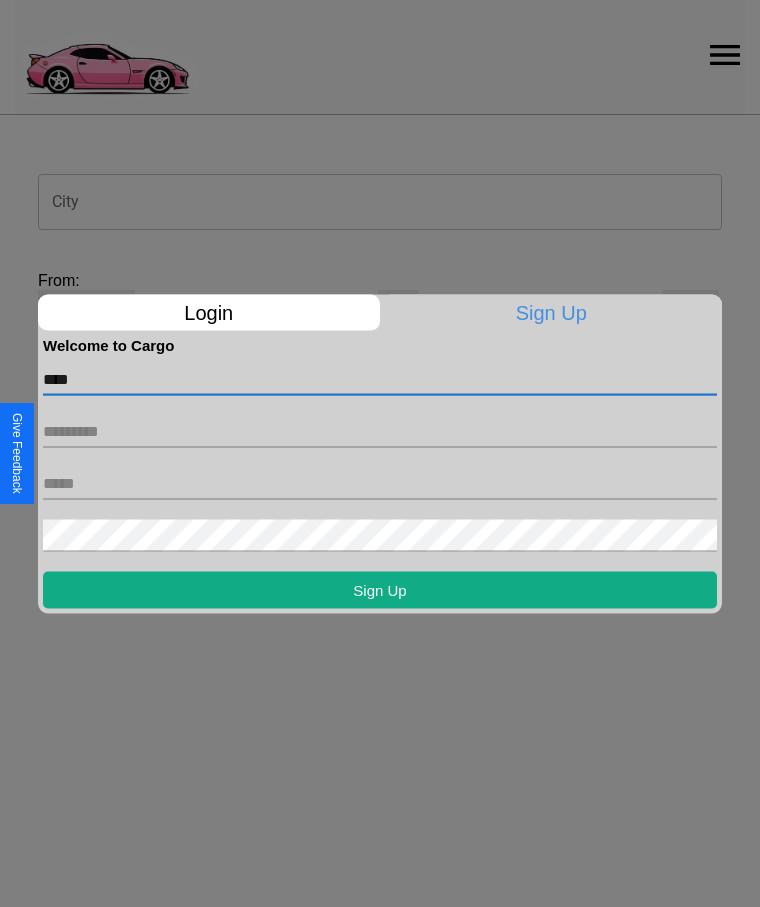 type on "****" 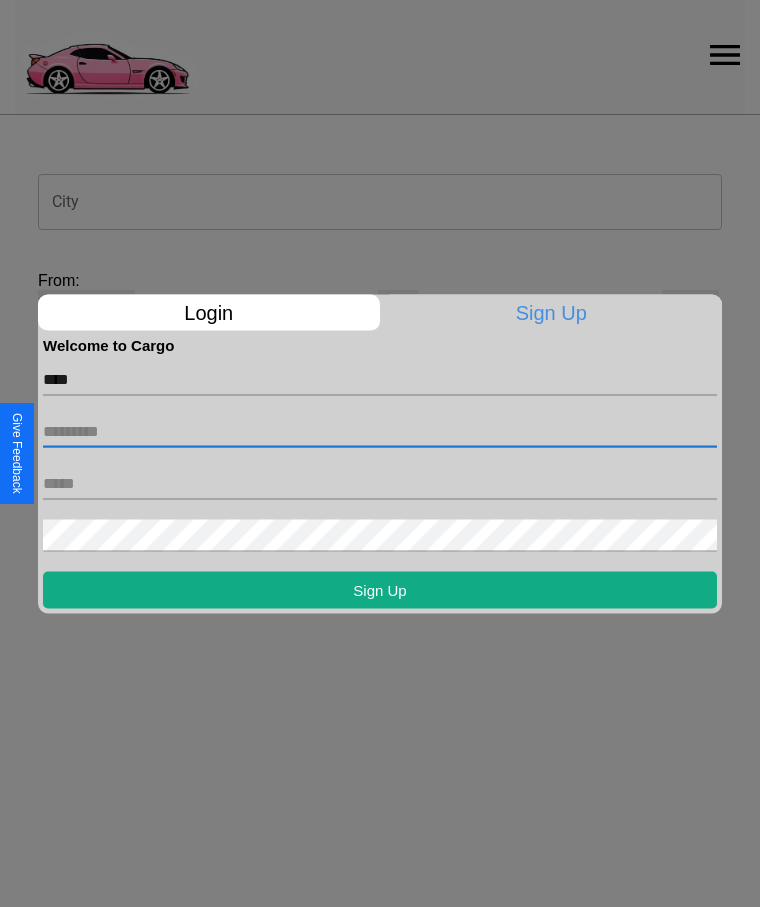 click at bounding box center [380, 431] 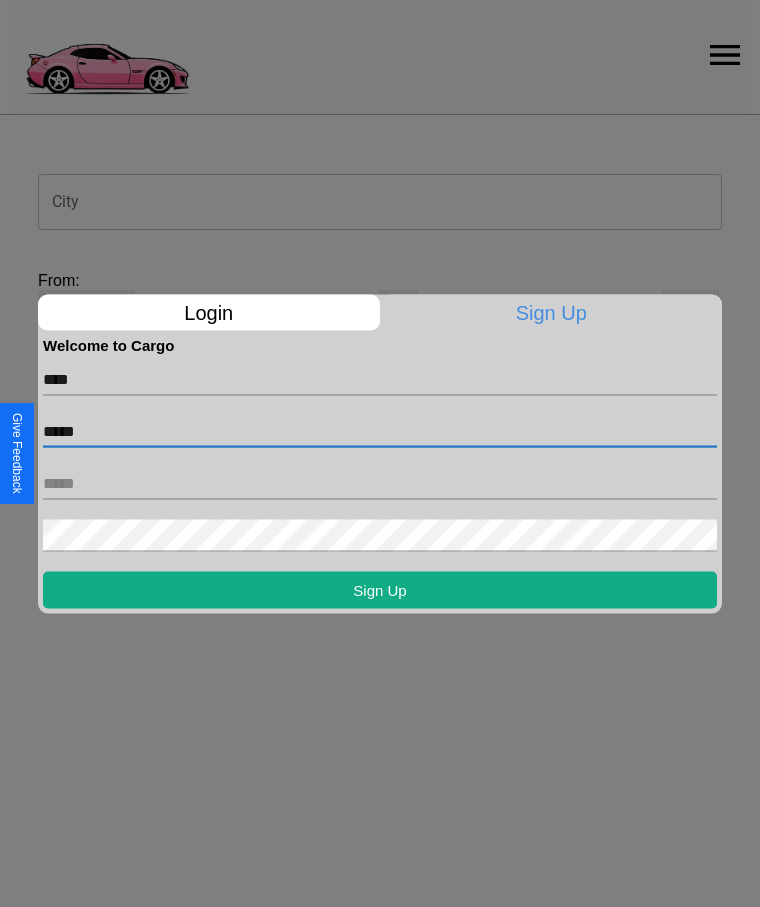 type on "*****" 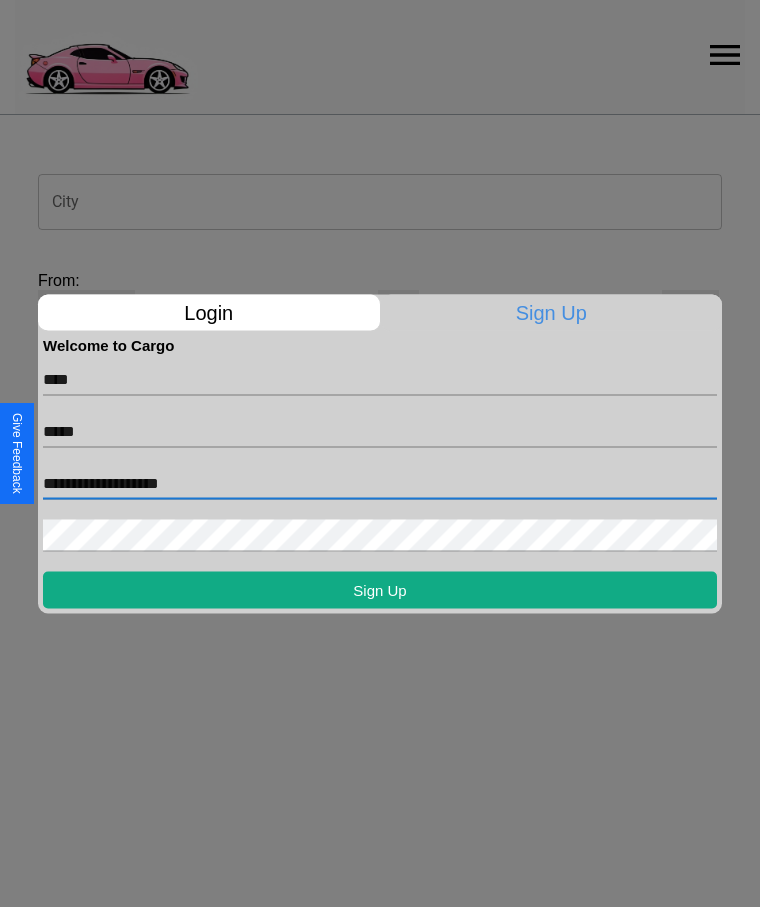 type on "**********" 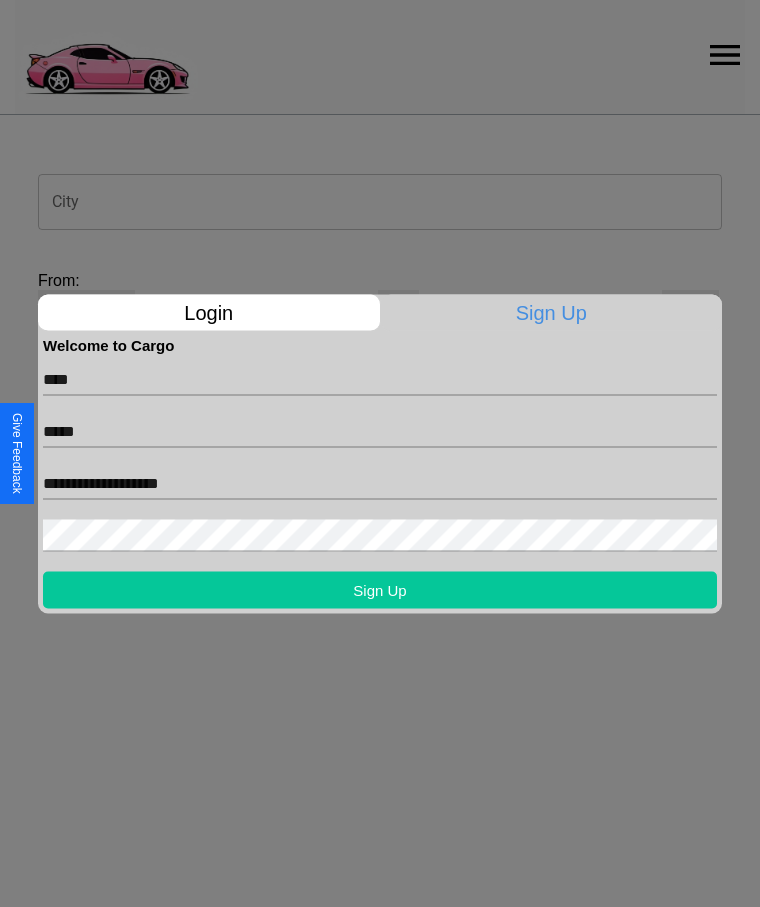 click on "Sign Up" at bounding box center [380, 589] 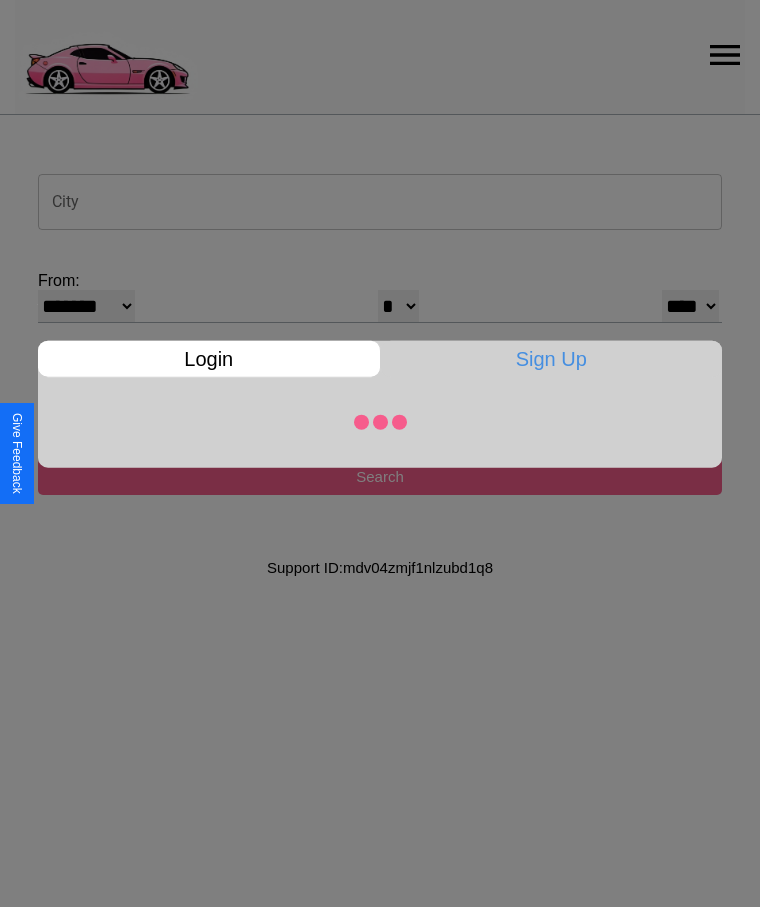 select on "*" 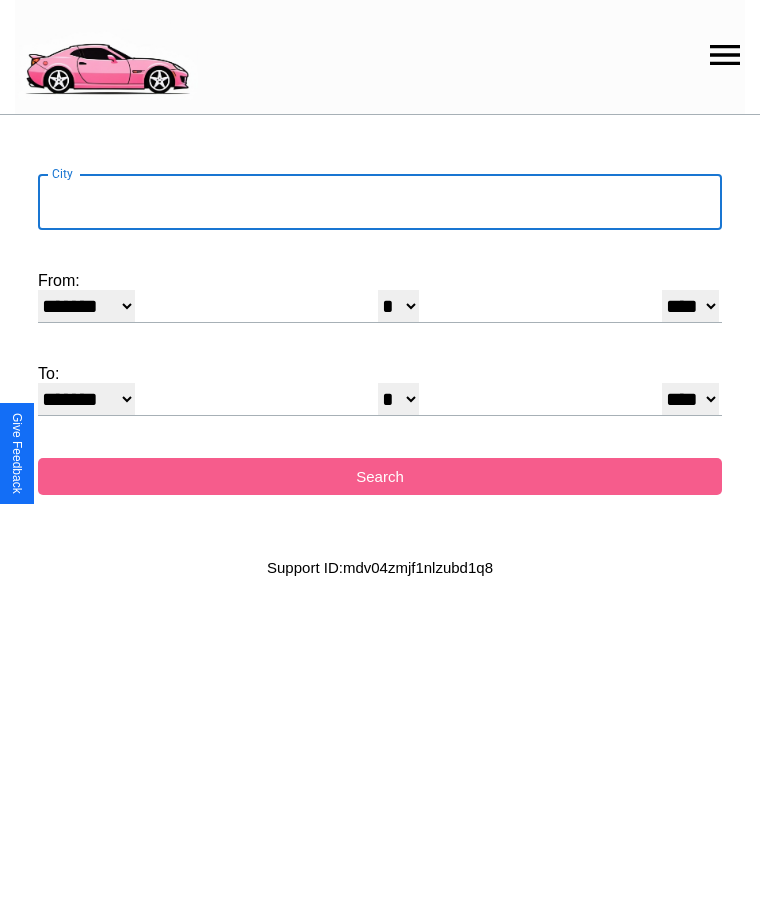 click on "City" at bounding box center [380, 202] 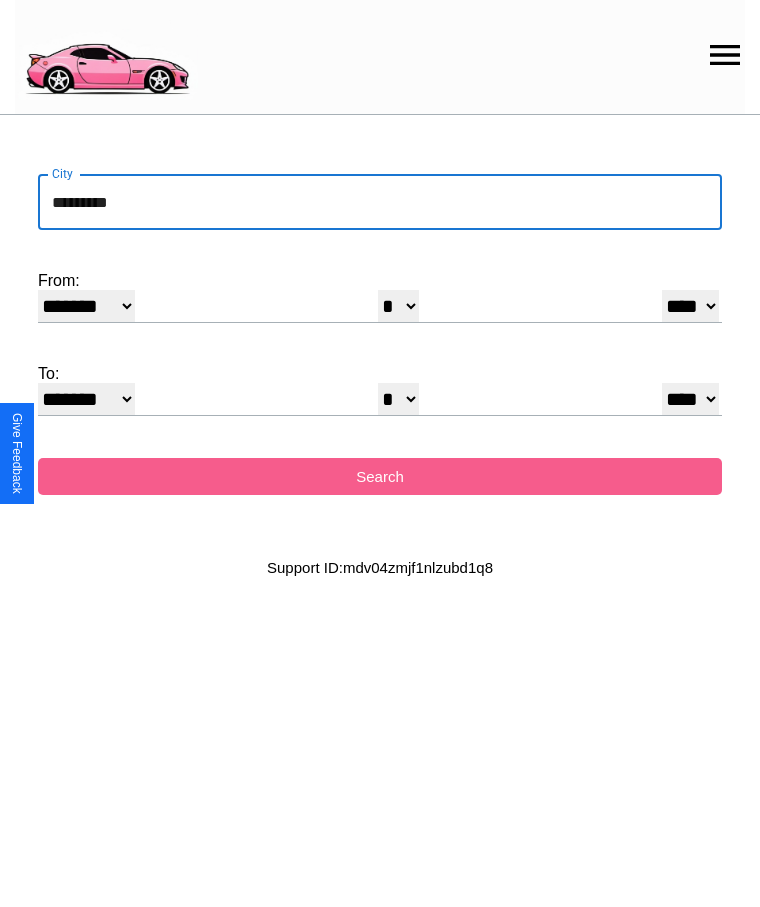 type on "*********" 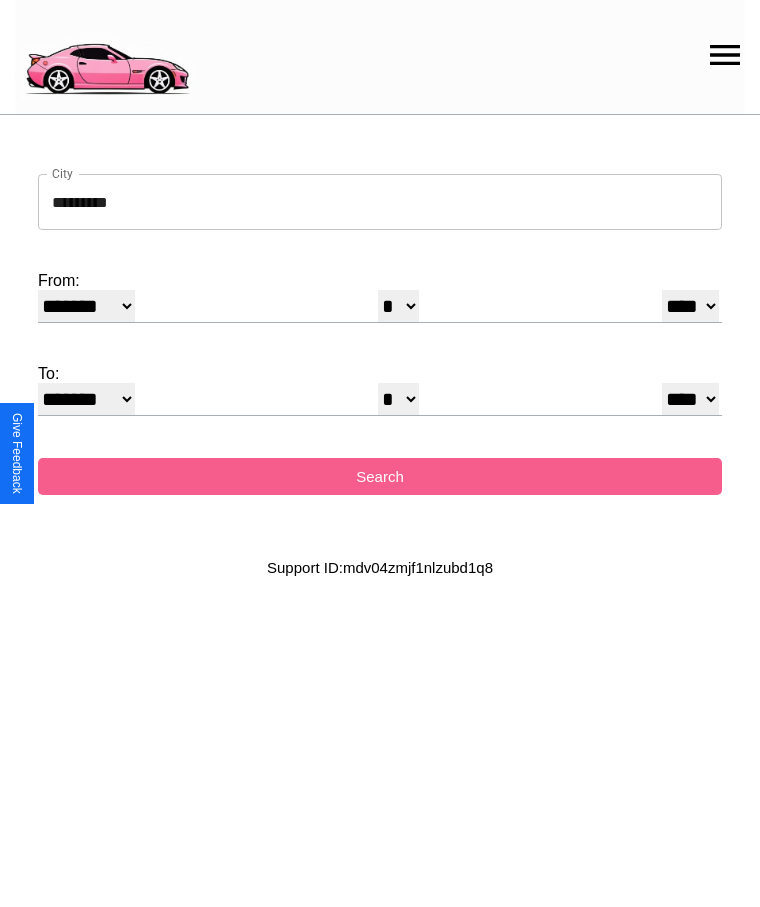 click on "******* ******** ***** ***** *** **** **** ****** ********* ******* ******** ********" at bounding box center (86, 306) 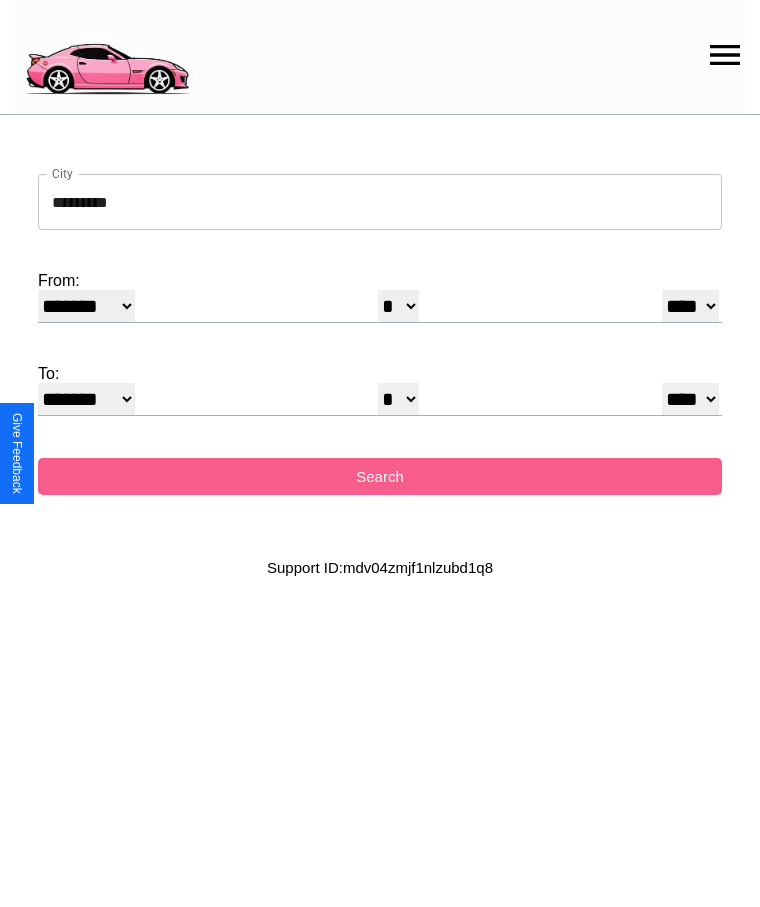 select on "*" 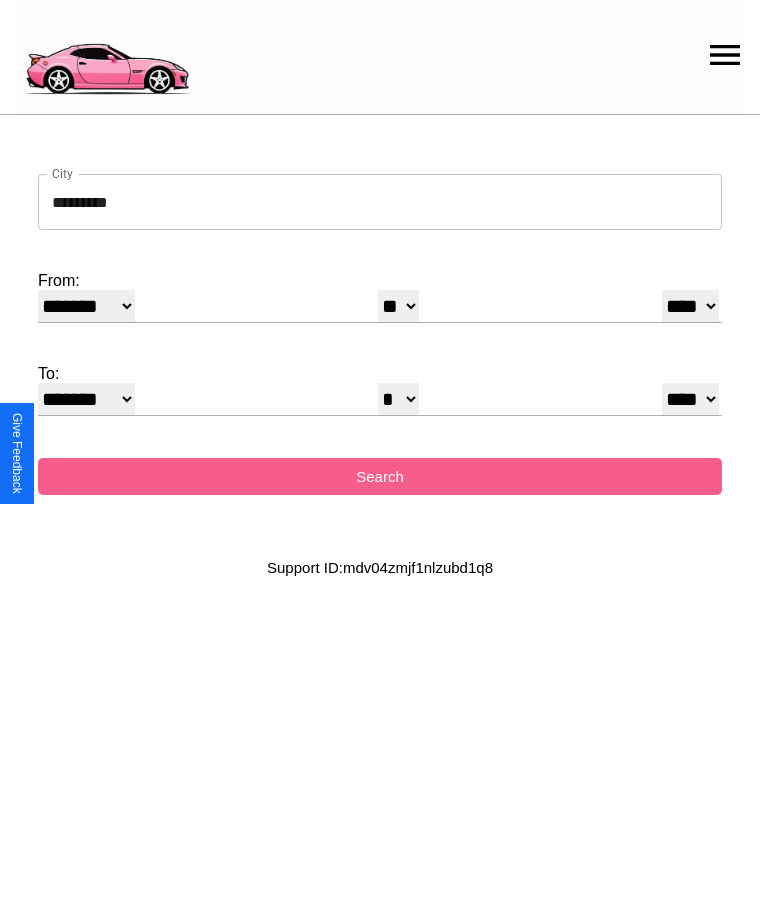 click on "**** **** **** **** **** **** **** **** **** ****" at bounding box center [690, 306] 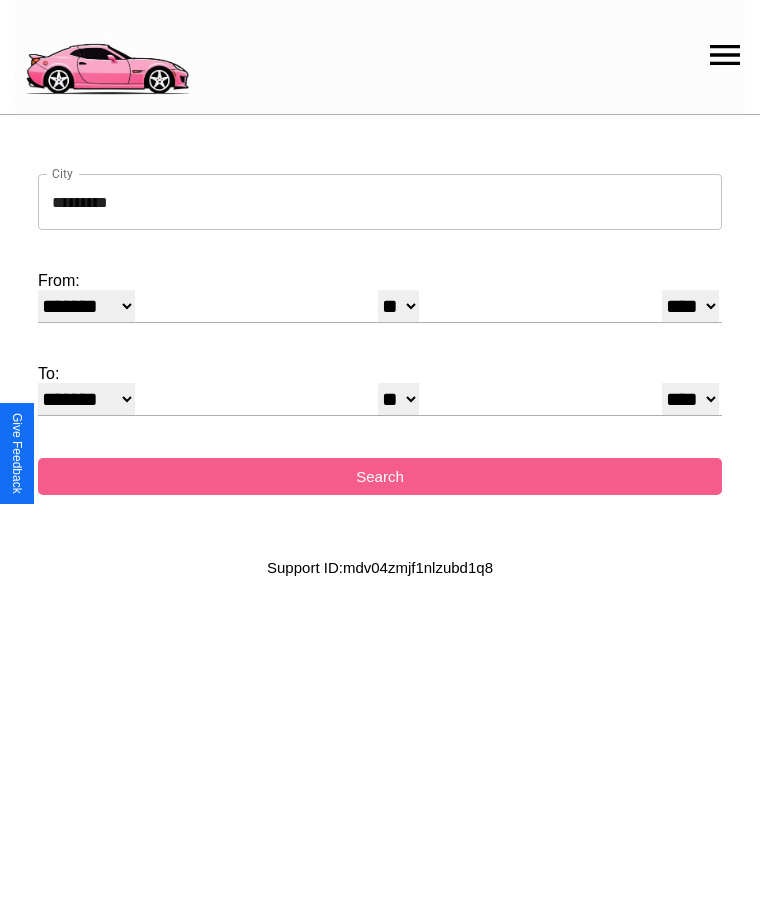 click on "* * * * * * * * * ** ** ** ** ** ** ** ** ** ** ** ** ** ** ** ** ** ** ** ** ** **" at bounding box center (398, 399) 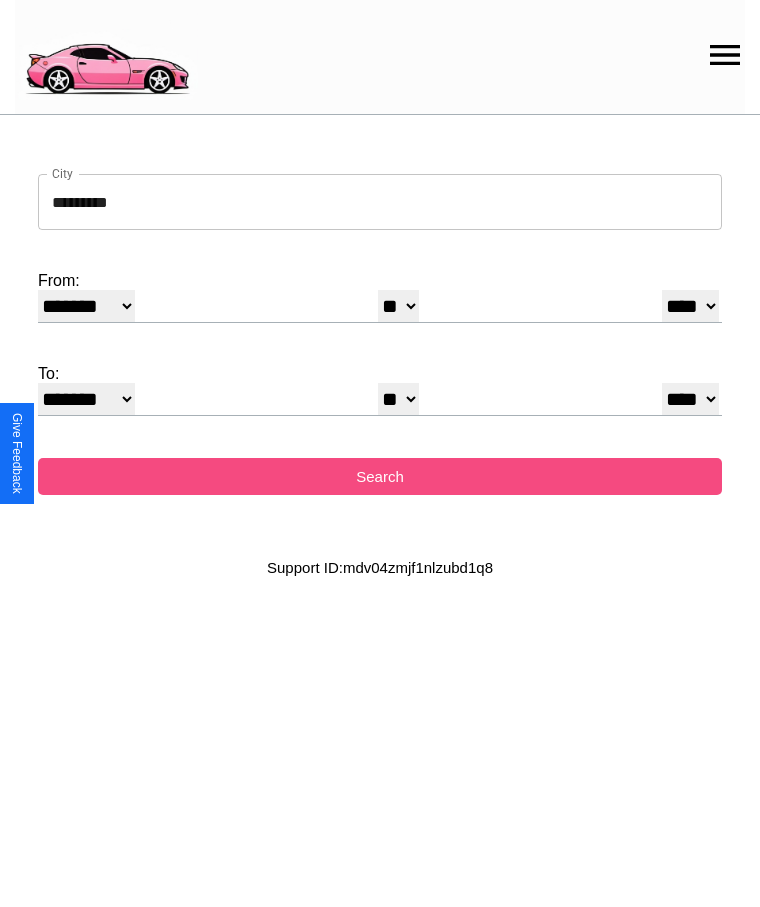 click on "Search" at bounding box center [380, 476] 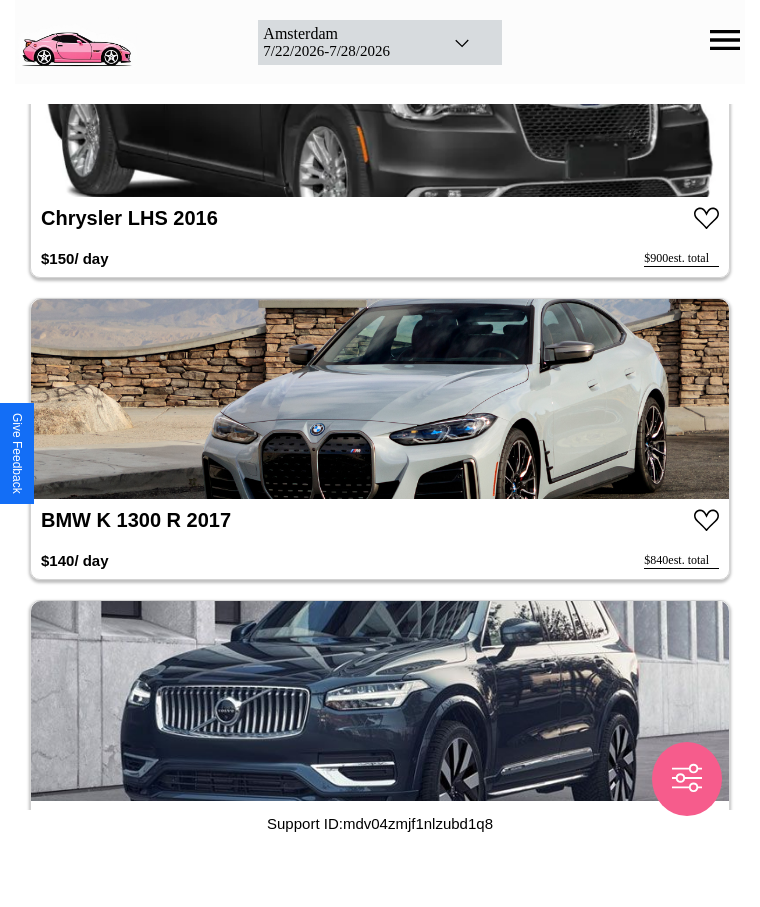 scroll, scrollTop: 7368, scrollLeft: 0, axis: vertical 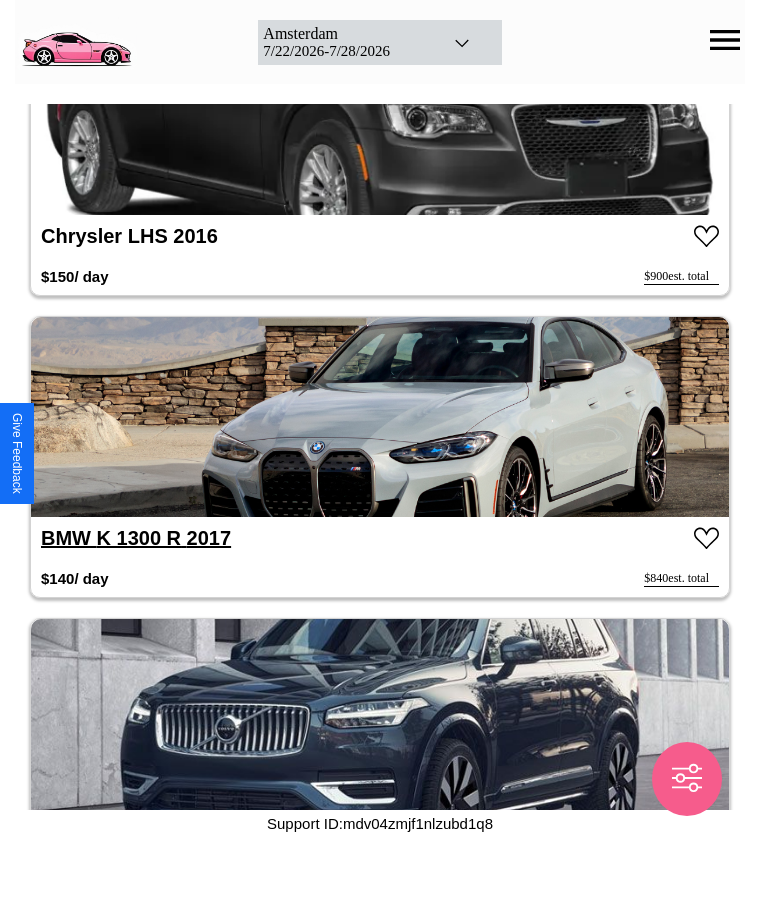click on "BMW   K 1300 R   2017" at bounding box center (136, 538) 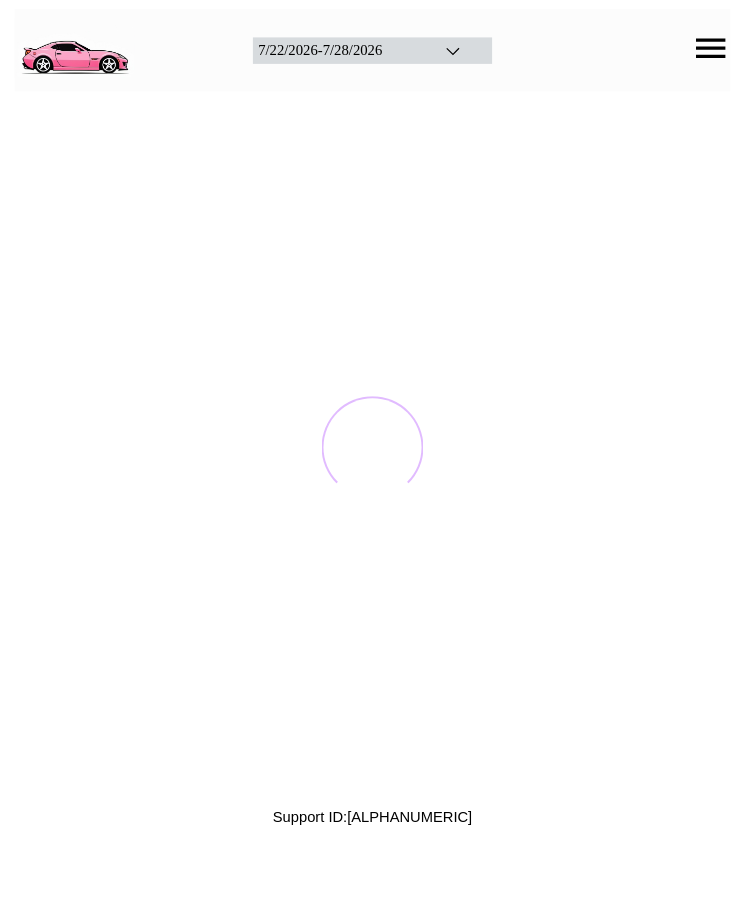 scroll, scrollTop: 0, scrollLeft: 0, axis: both 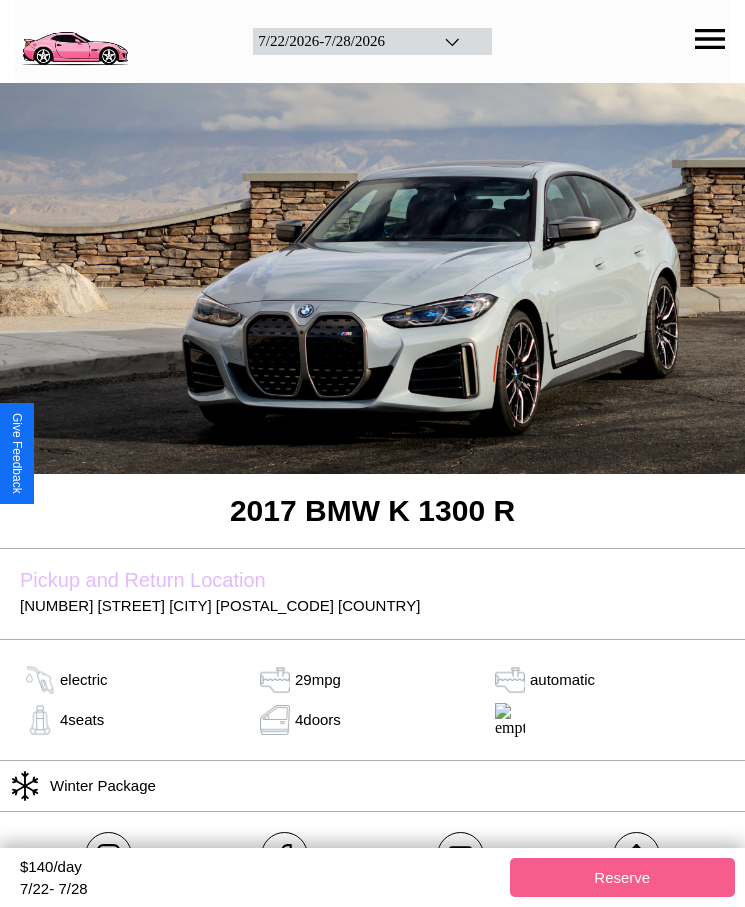 click on "$ 140 /day" at bounding box center [260, 869] 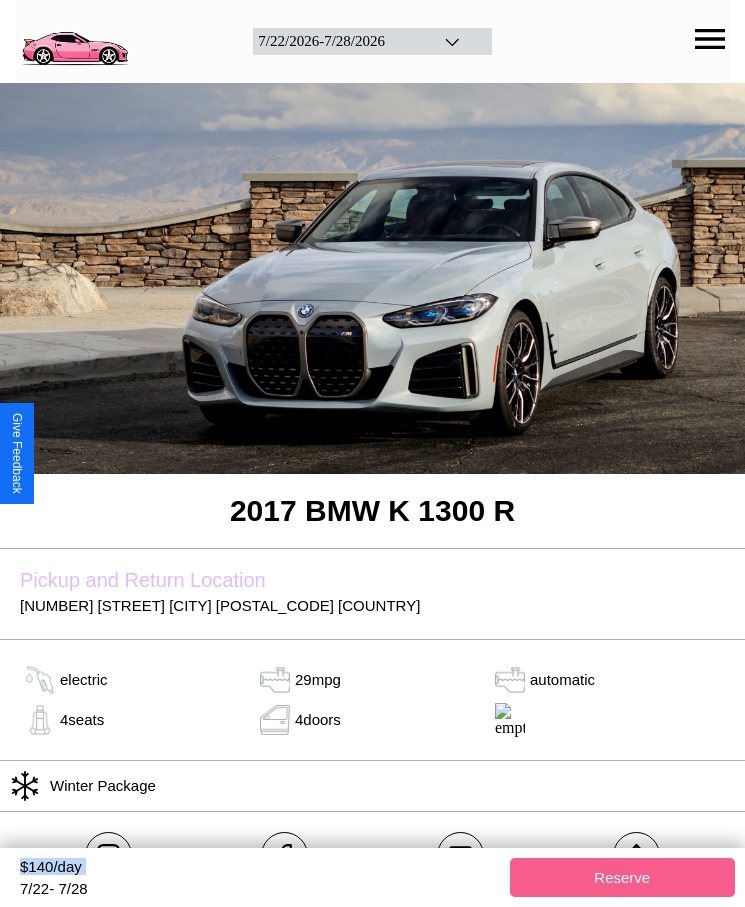 click on "$ 140 /day" at bounding box center (260, 869) 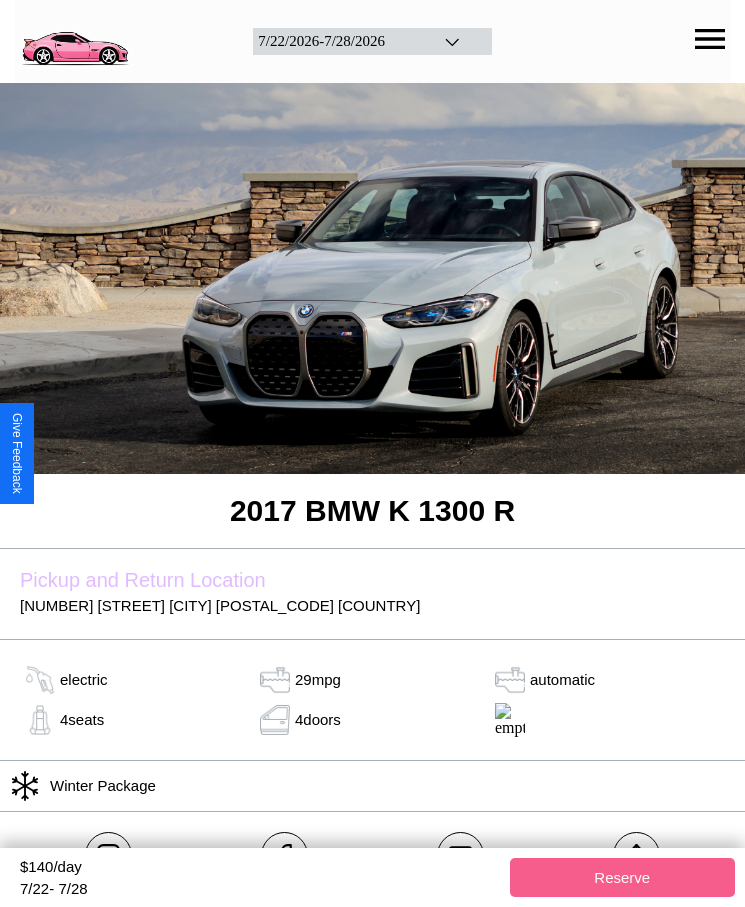 click on "$ 140 /day" at bounding box center [260, 869] 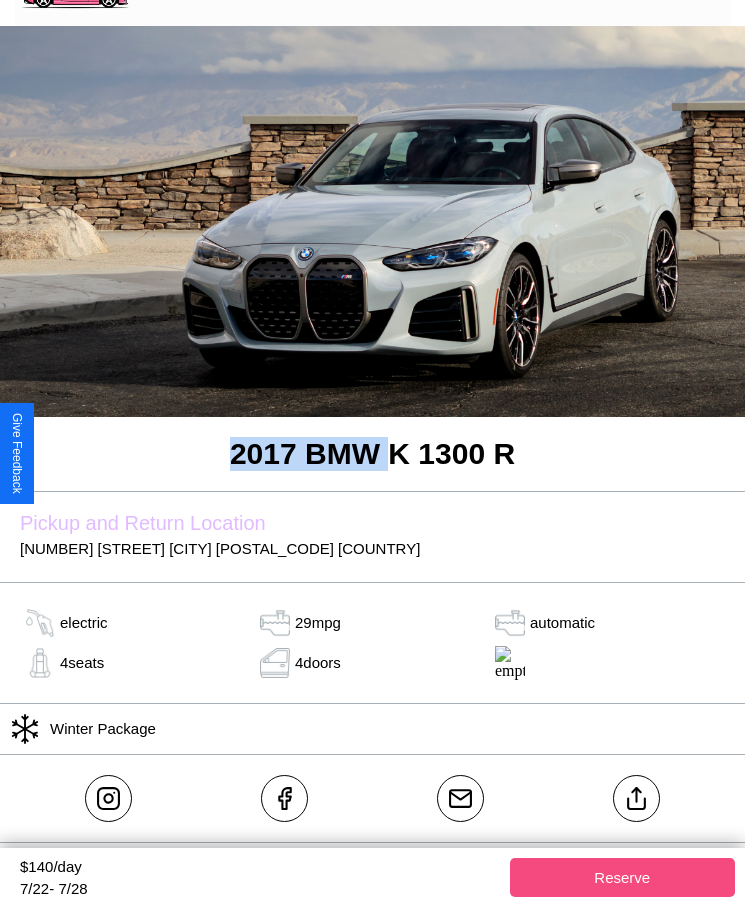 click on "Reserve" at bounding box center (623, 877) 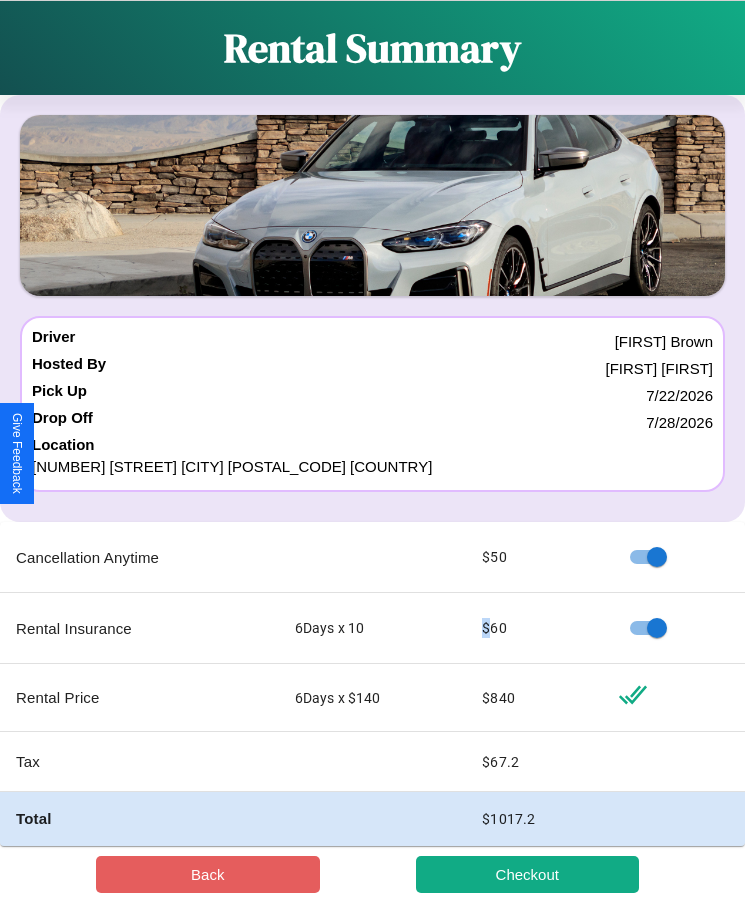 scroll, scrollTop: 23, scrollLeft: 0, axis: vertical 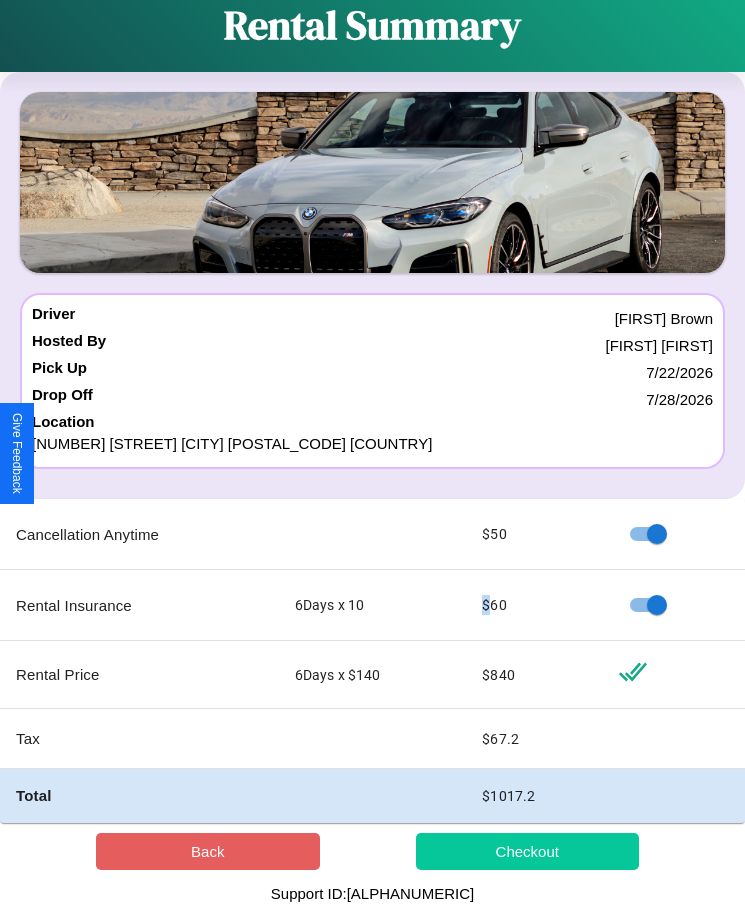 click on "Checkout" at bounding box center [528, 851] 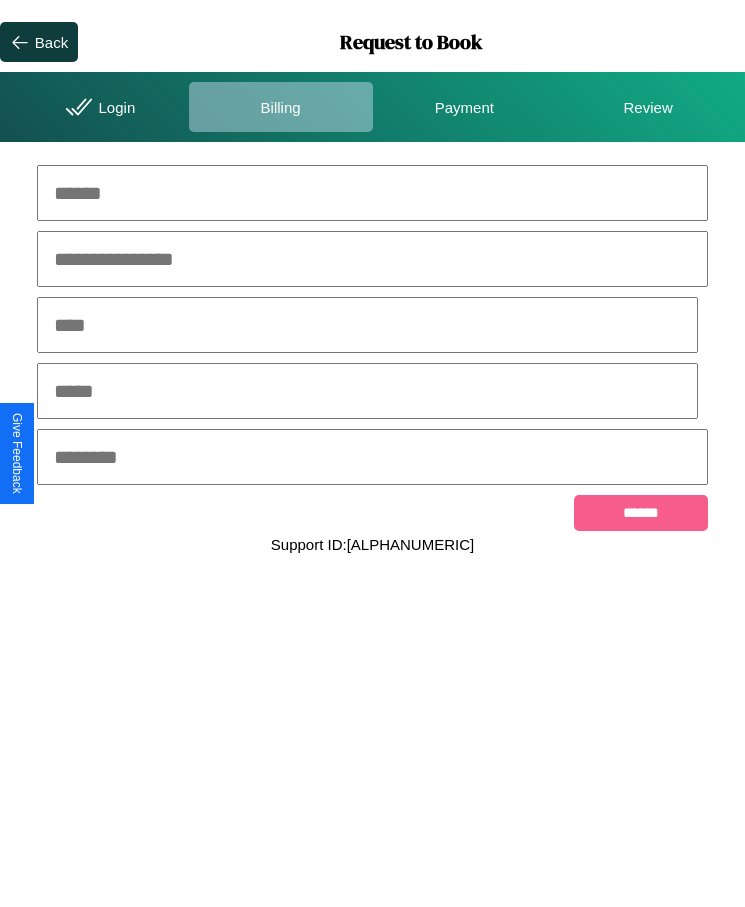 scroll, scrollTop: 0, scrollLeft: 0, axis: both 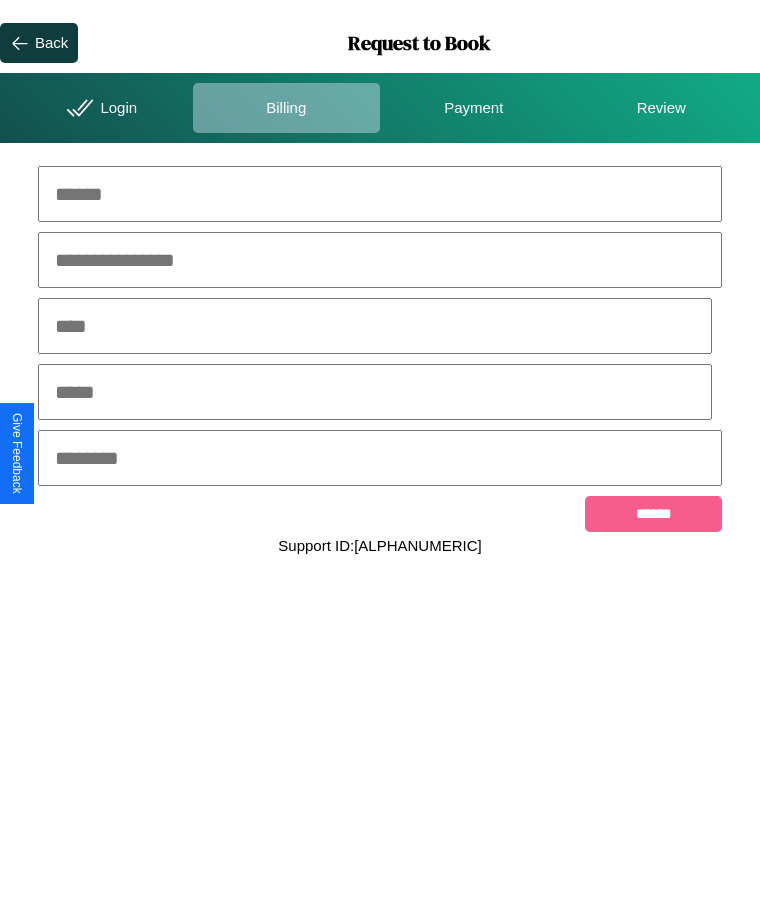 click at bounding box center (380, 194) 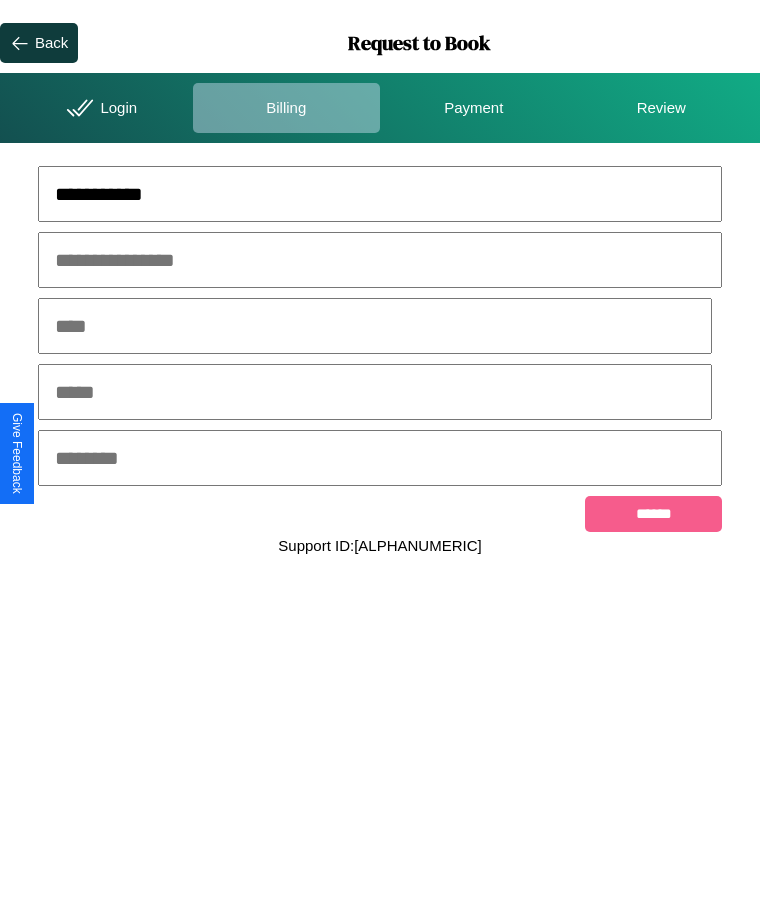 type on "**********" 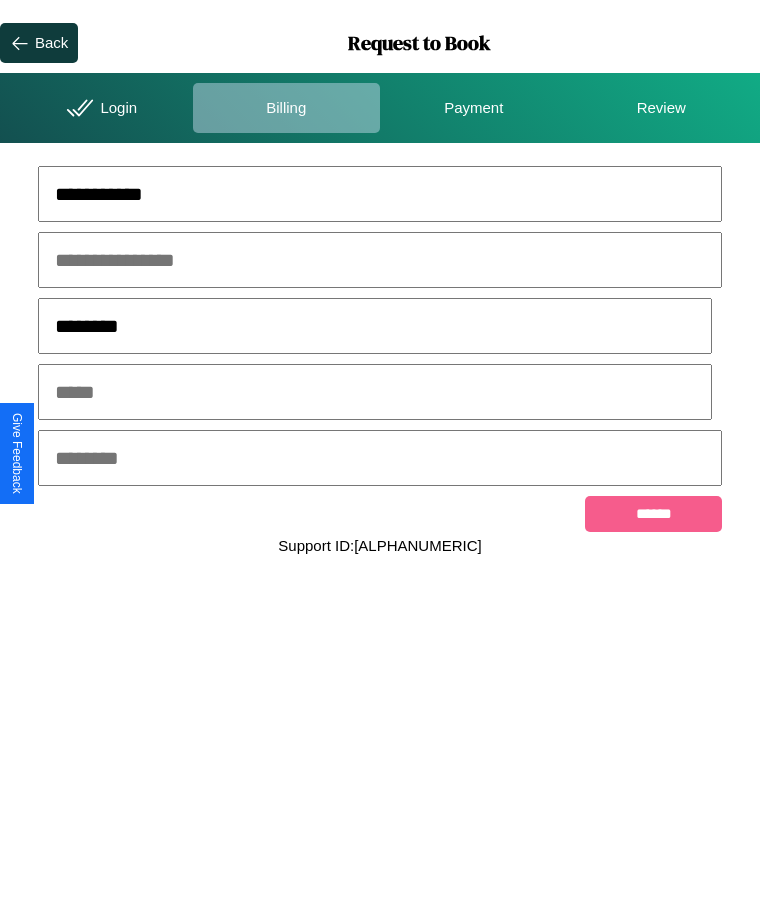 type on "********" 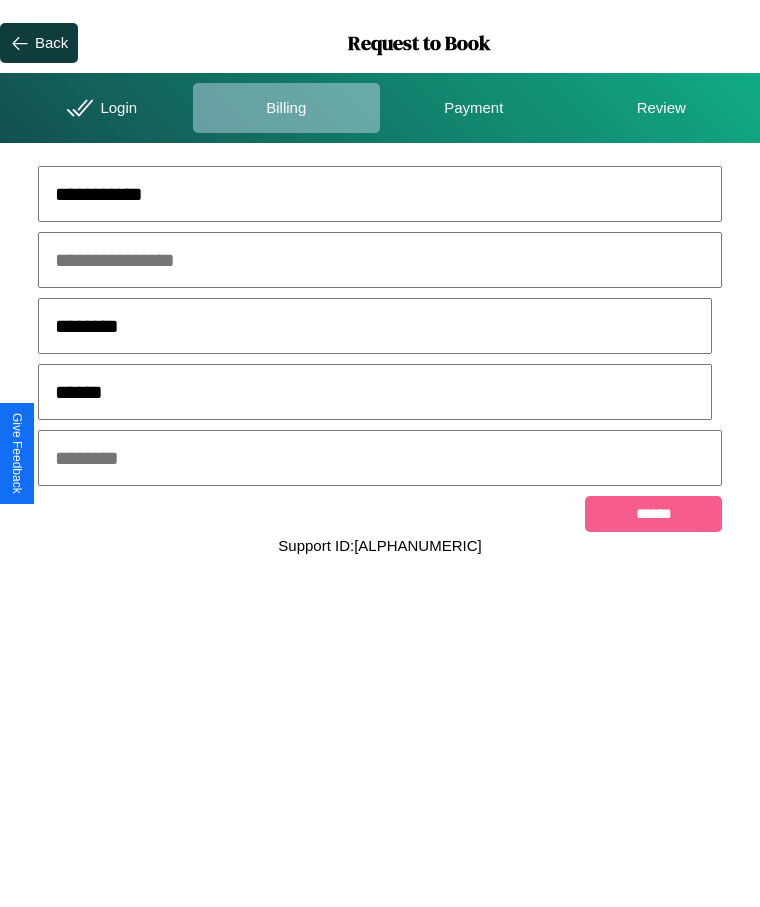 type on "******" 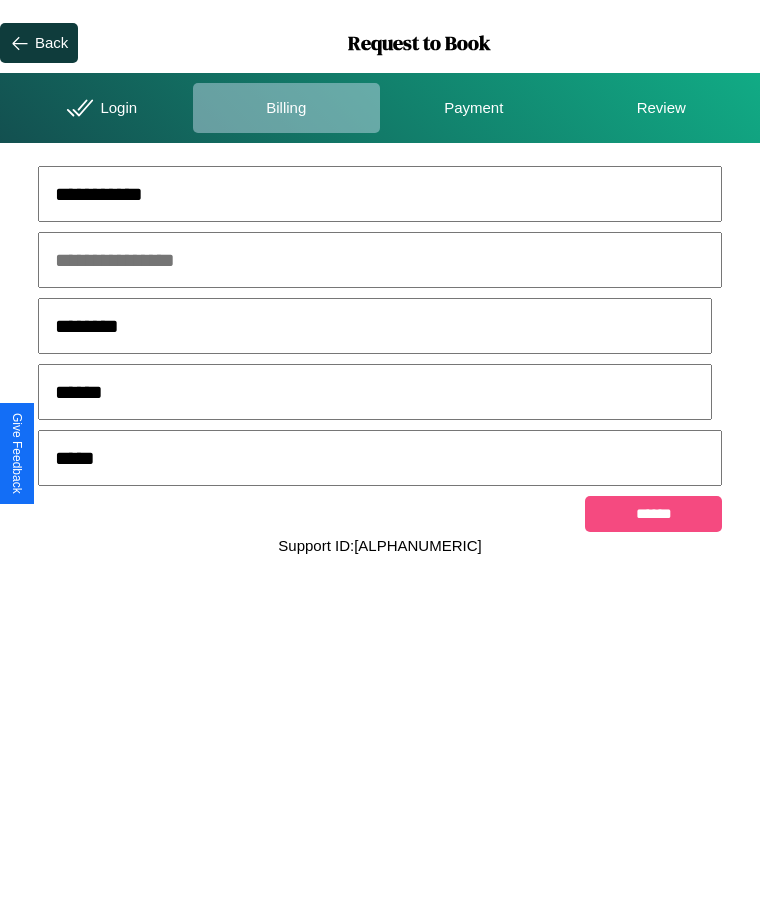 type on "*****" 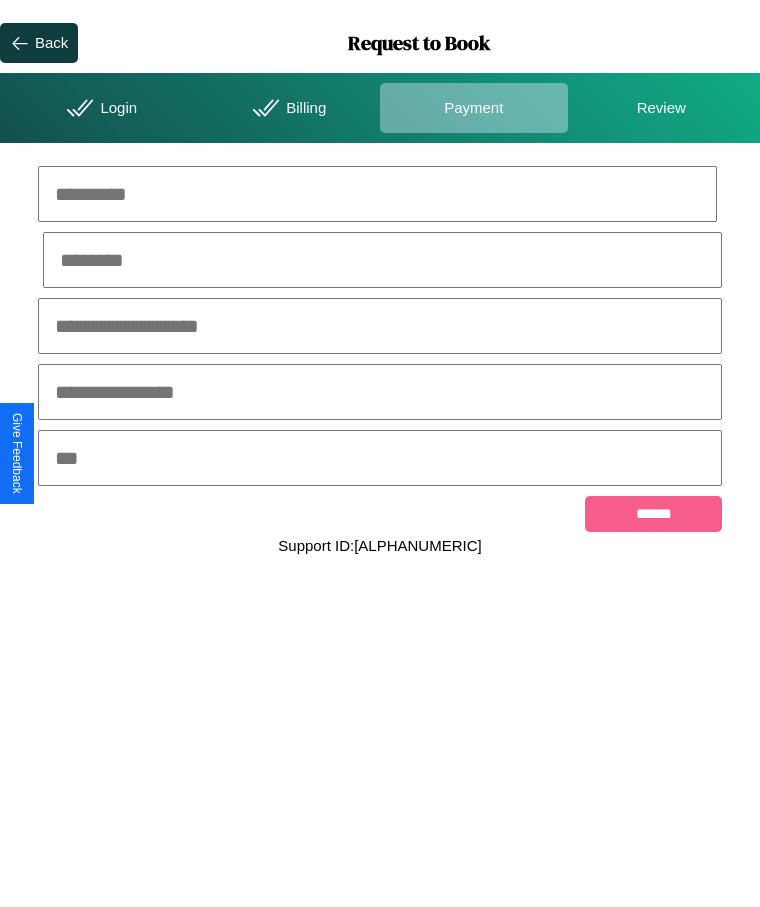 click at bounding box center (377, 194) 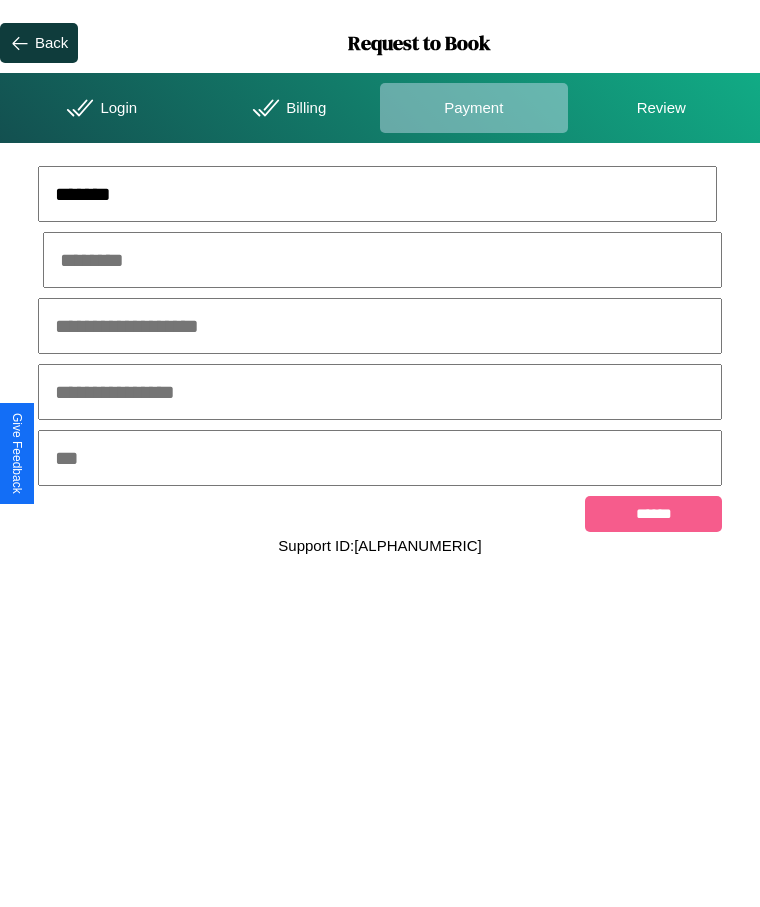 type on "*******" 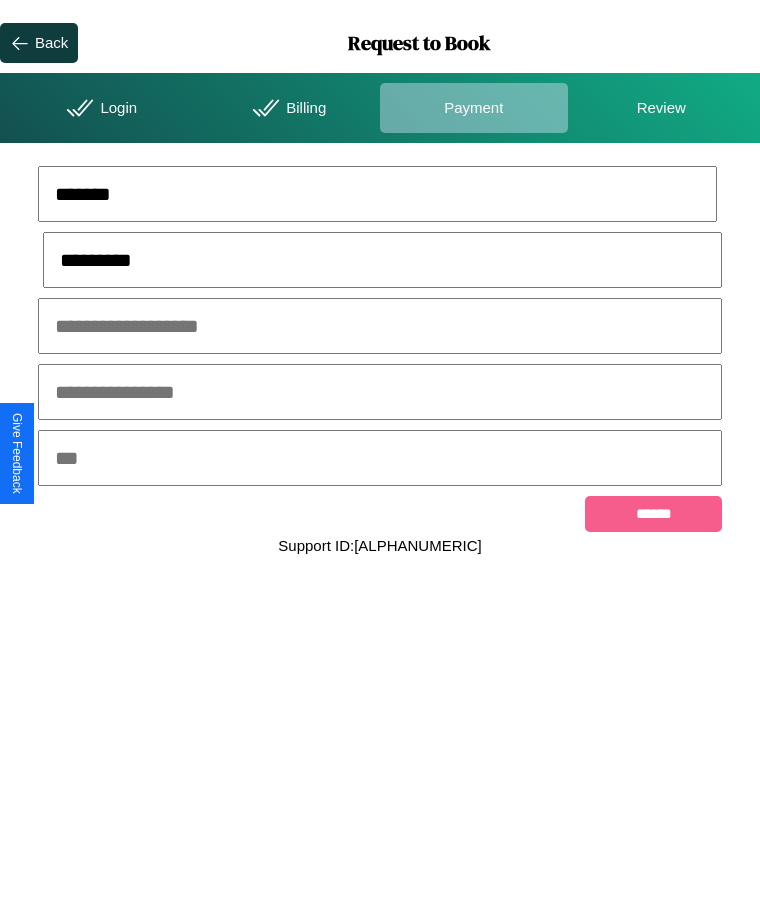 type on "*********" 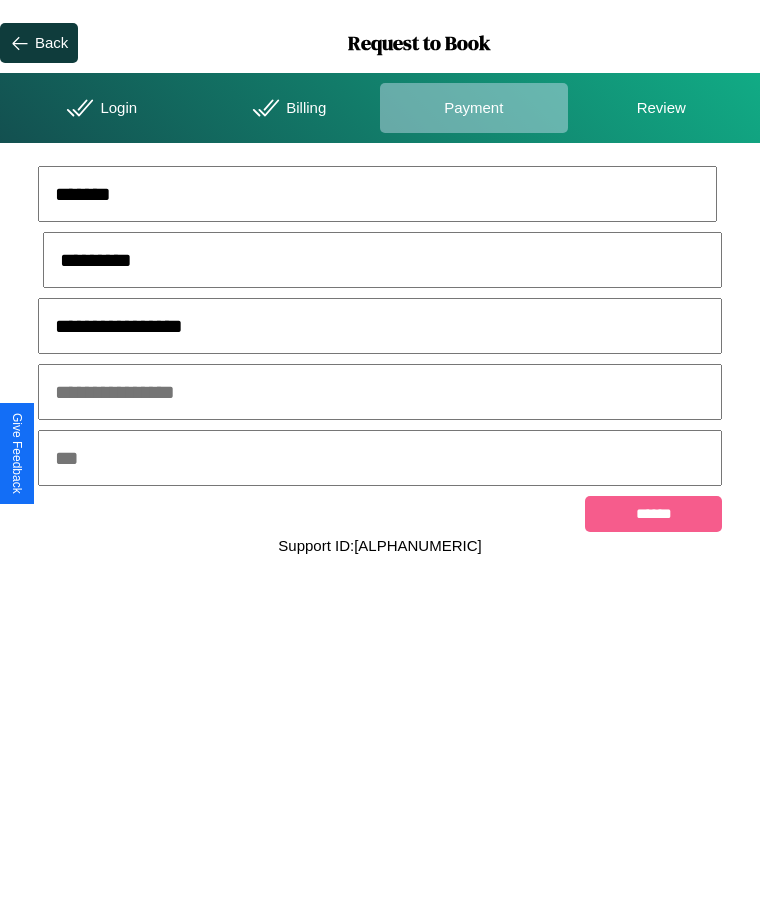 type on "**********" 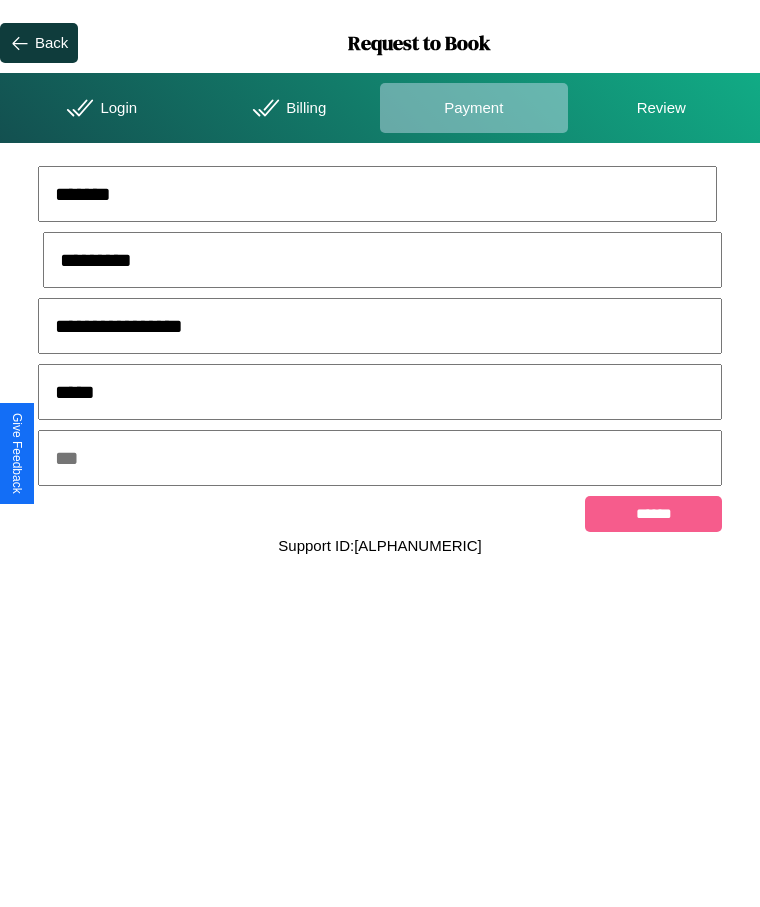 type on "*****" 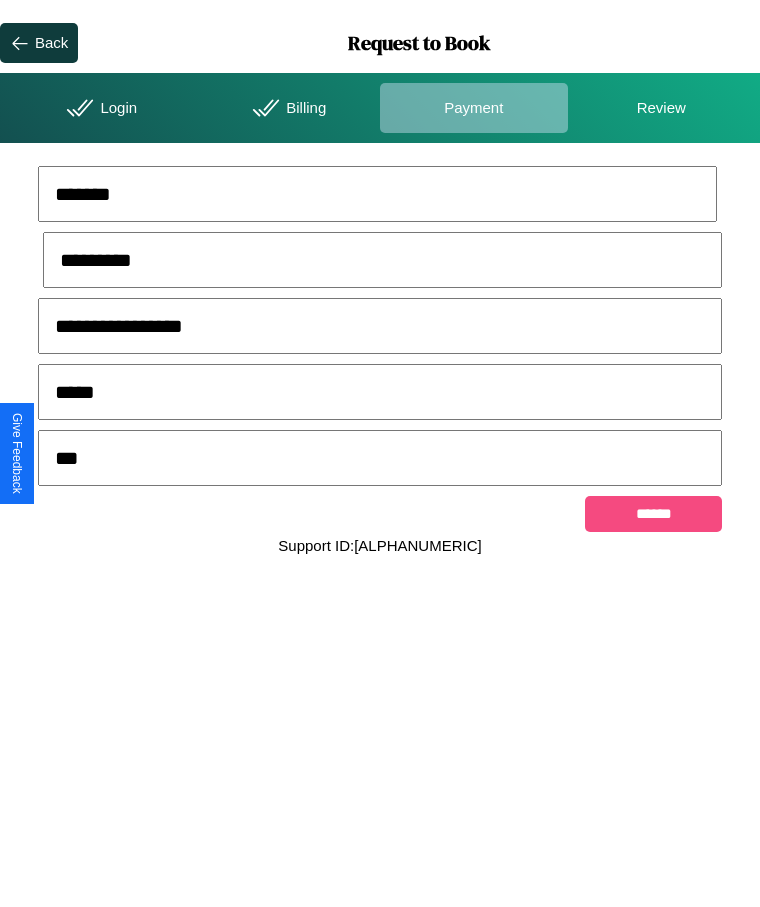 type on "***" 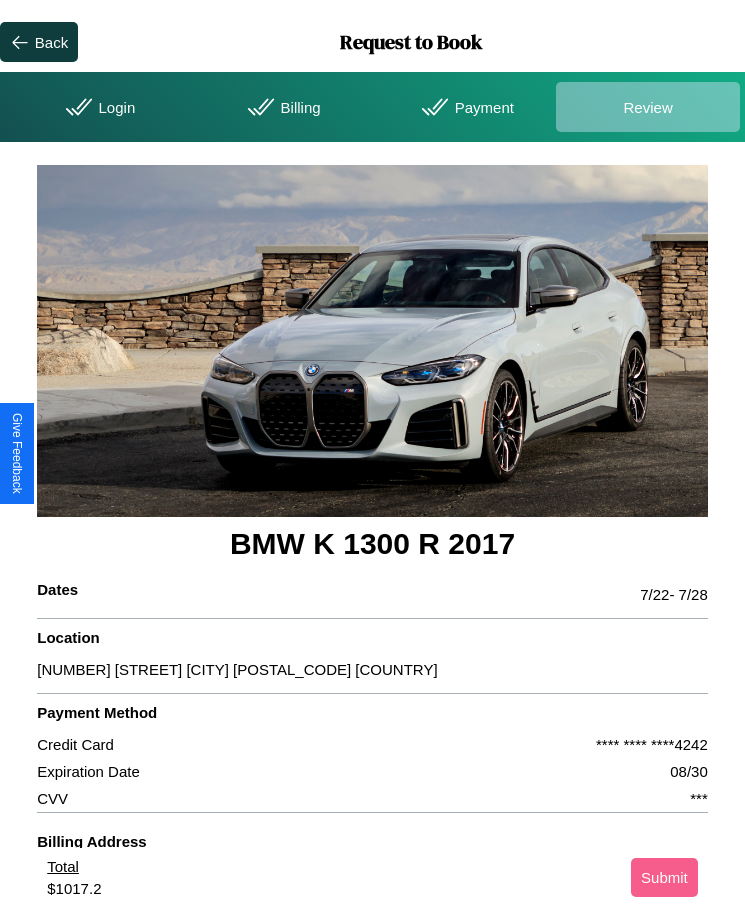 scroll, scrollTop: 2, scrollLeft: 0, axis: vertical 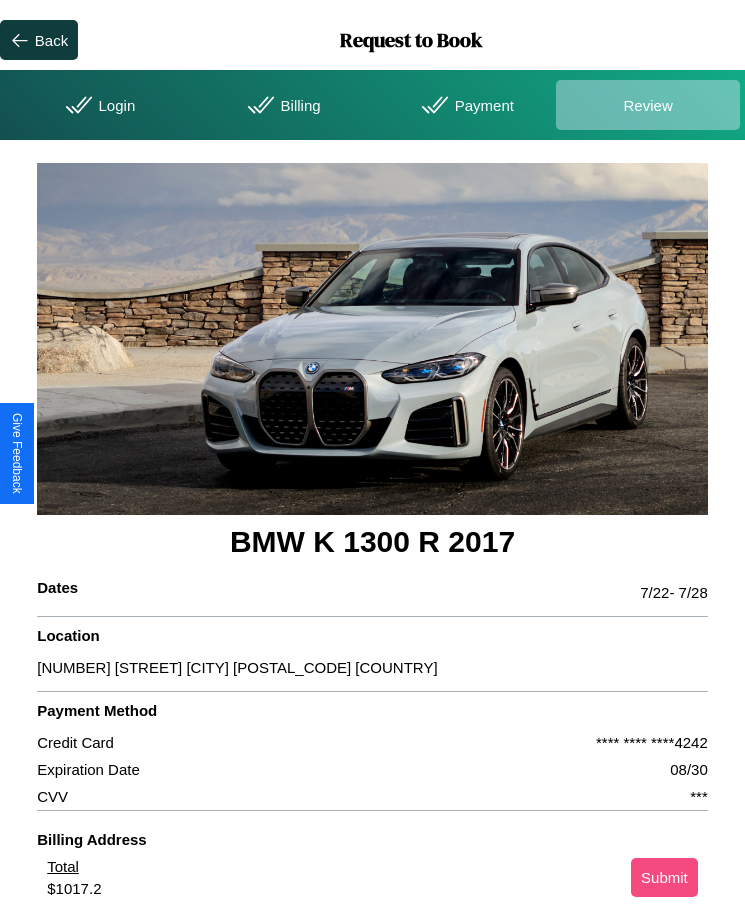 click on "Submit" at bounding box center [664, 877] 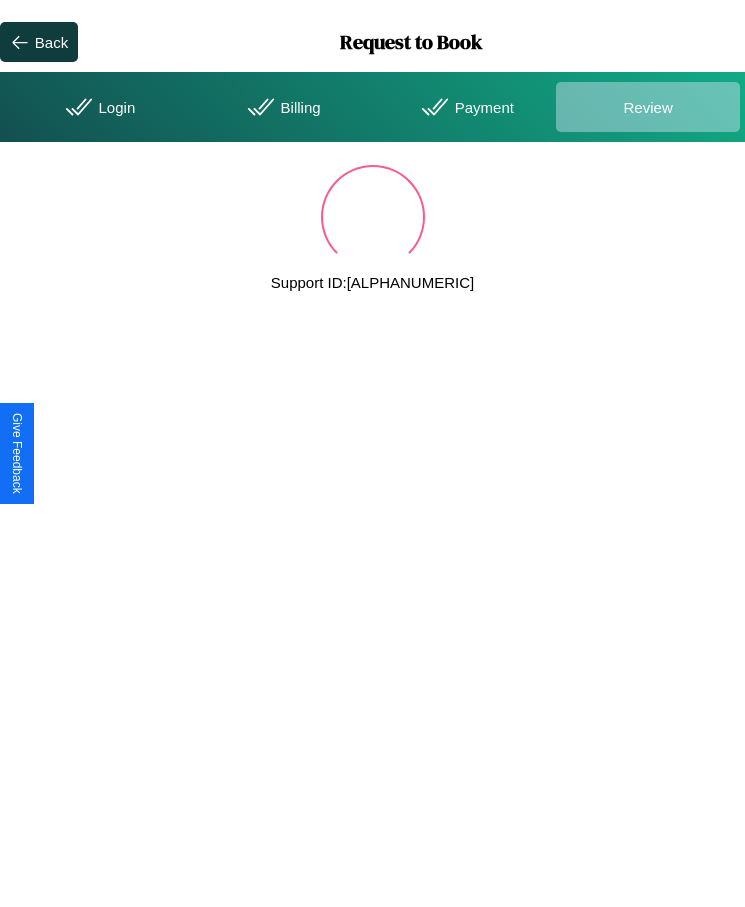 scroll, scrollTop: 0, scrollLeft: 0, axis: both 